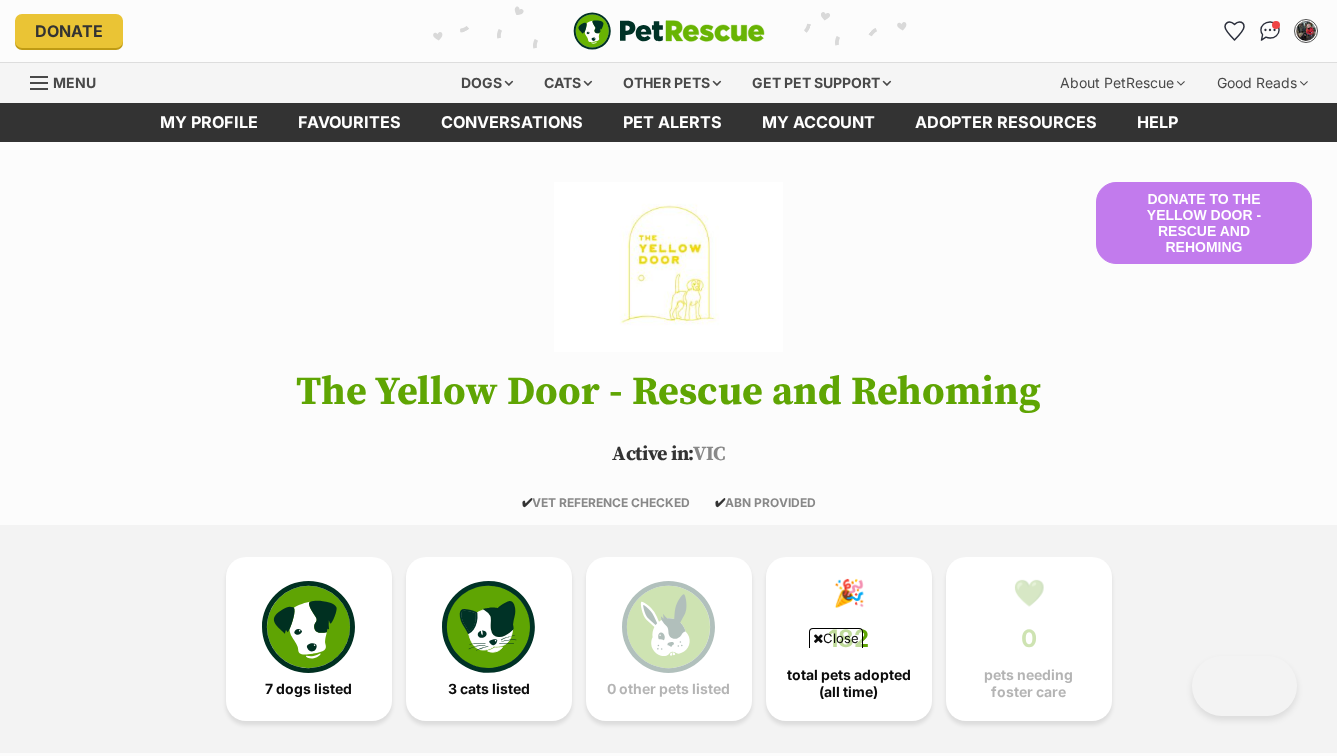 scroll, scrollTop: 311, scrollLeft: 0, axis: vertical 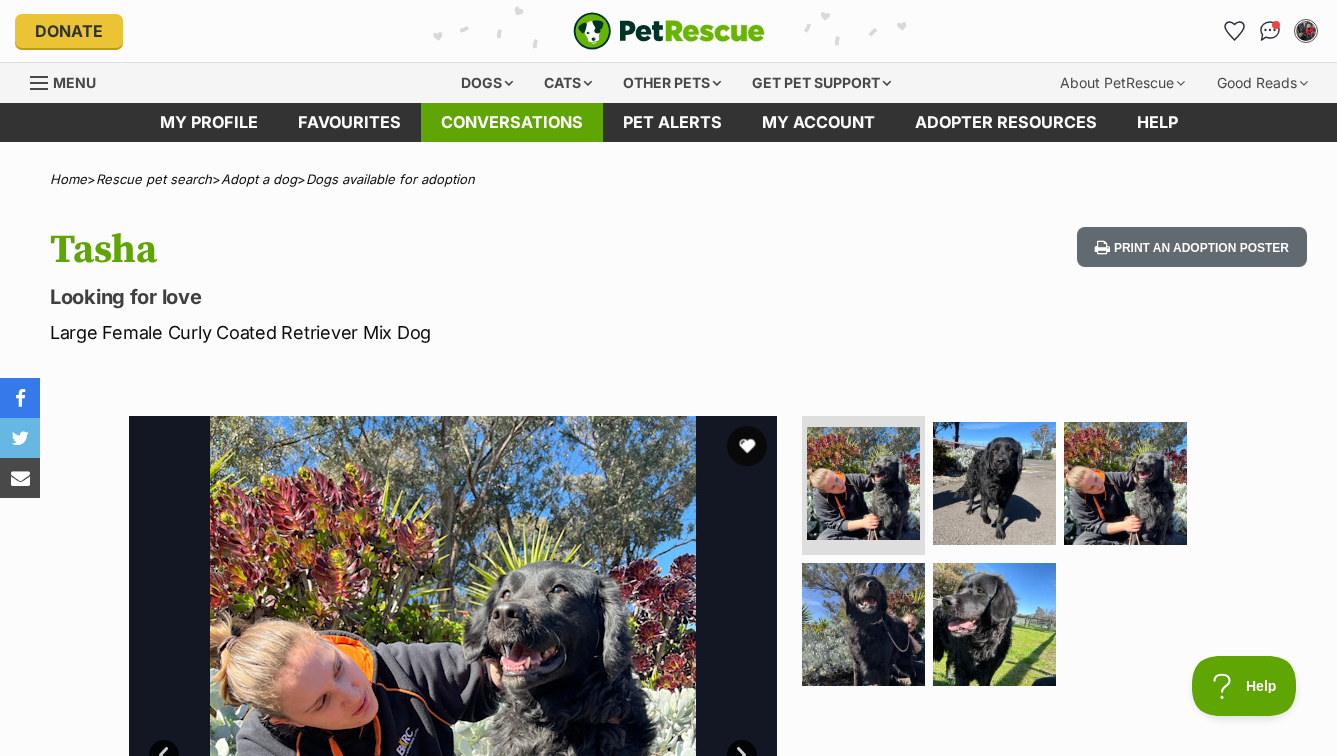 click on "Conversations" at bounding box center (512, 122) 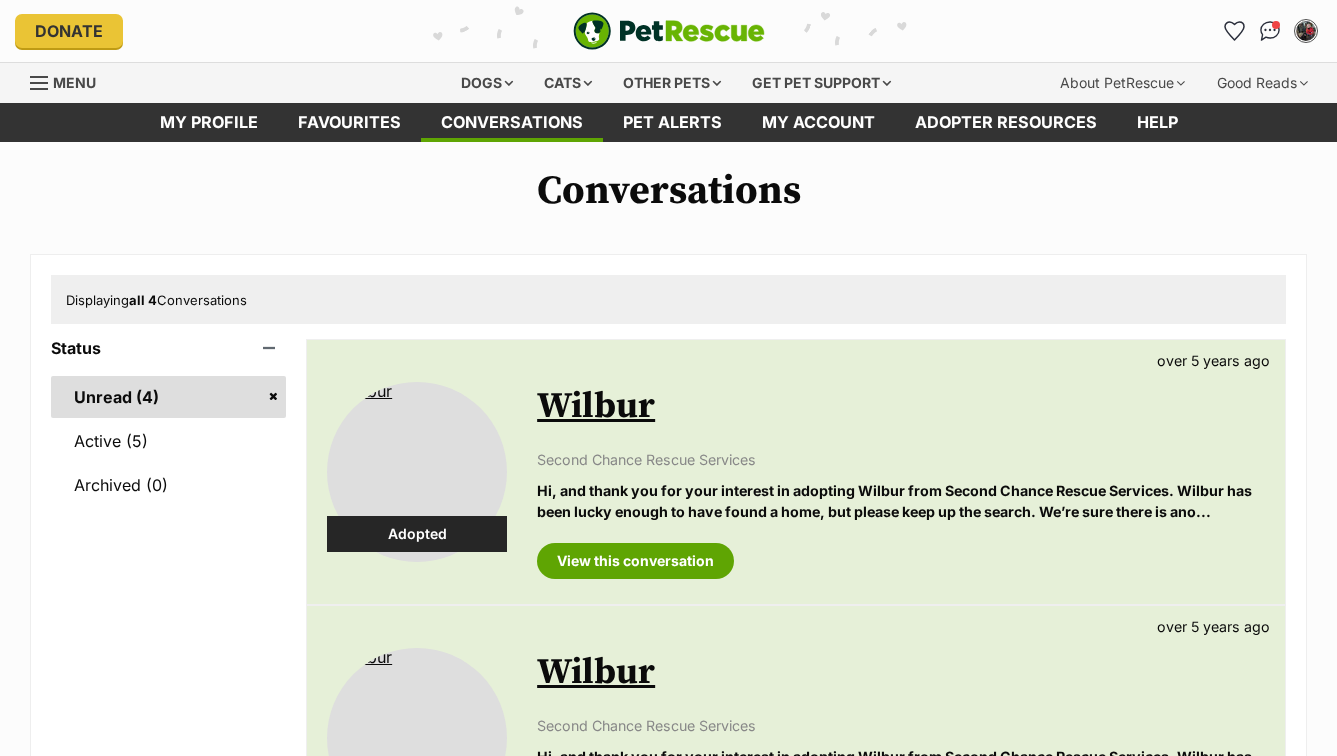 scroll, scrollTop: 0, scrollLeft: 0, axis: both 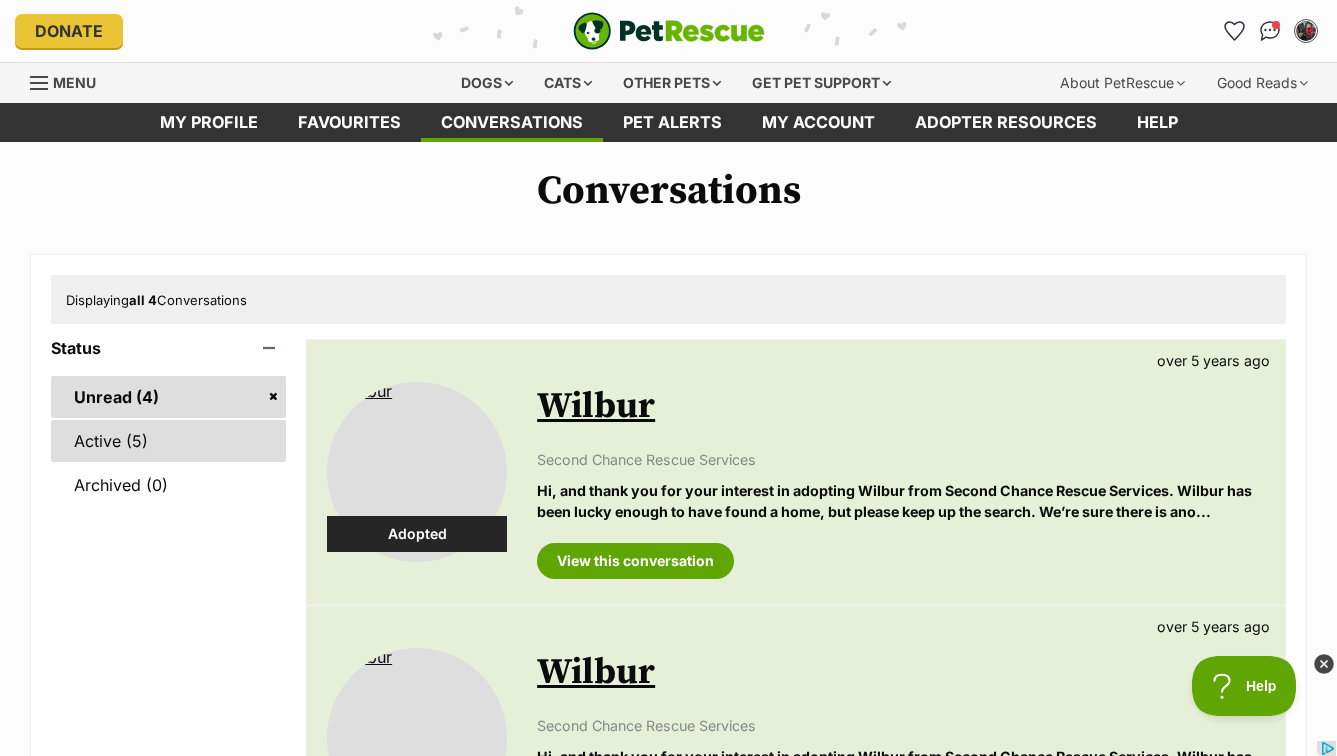 click on "Active (5)" at bounding box center (168, 441) 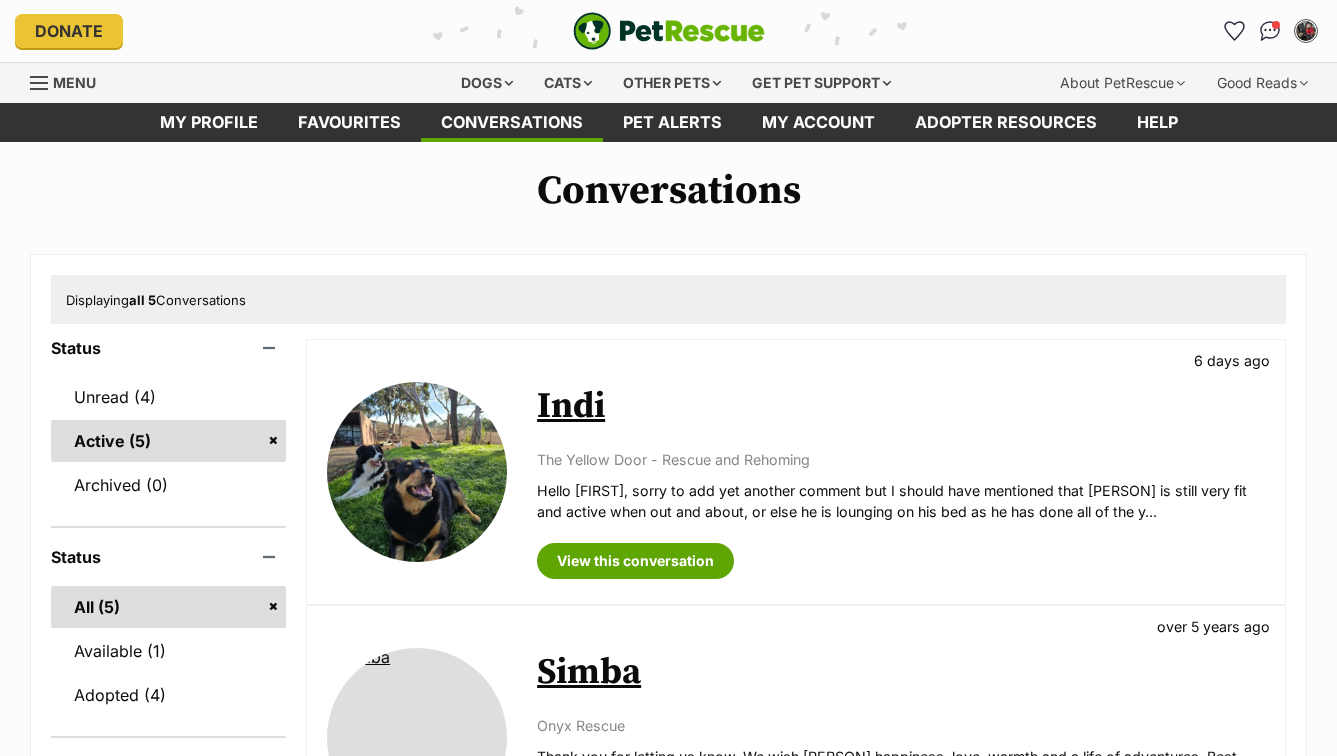 scroll, scrollTop: 0, scrollLeft: 0, axis: both 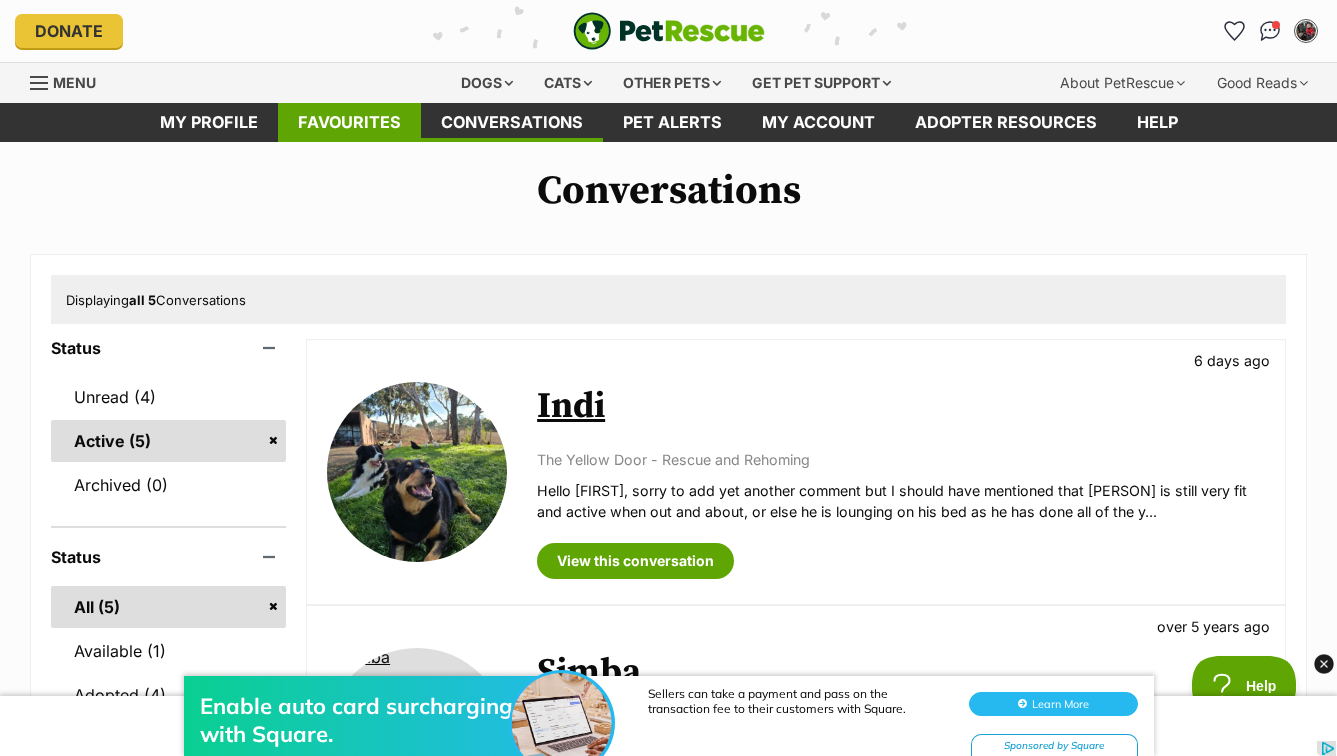 click on "Favourites" at bounding box center [349, 122] 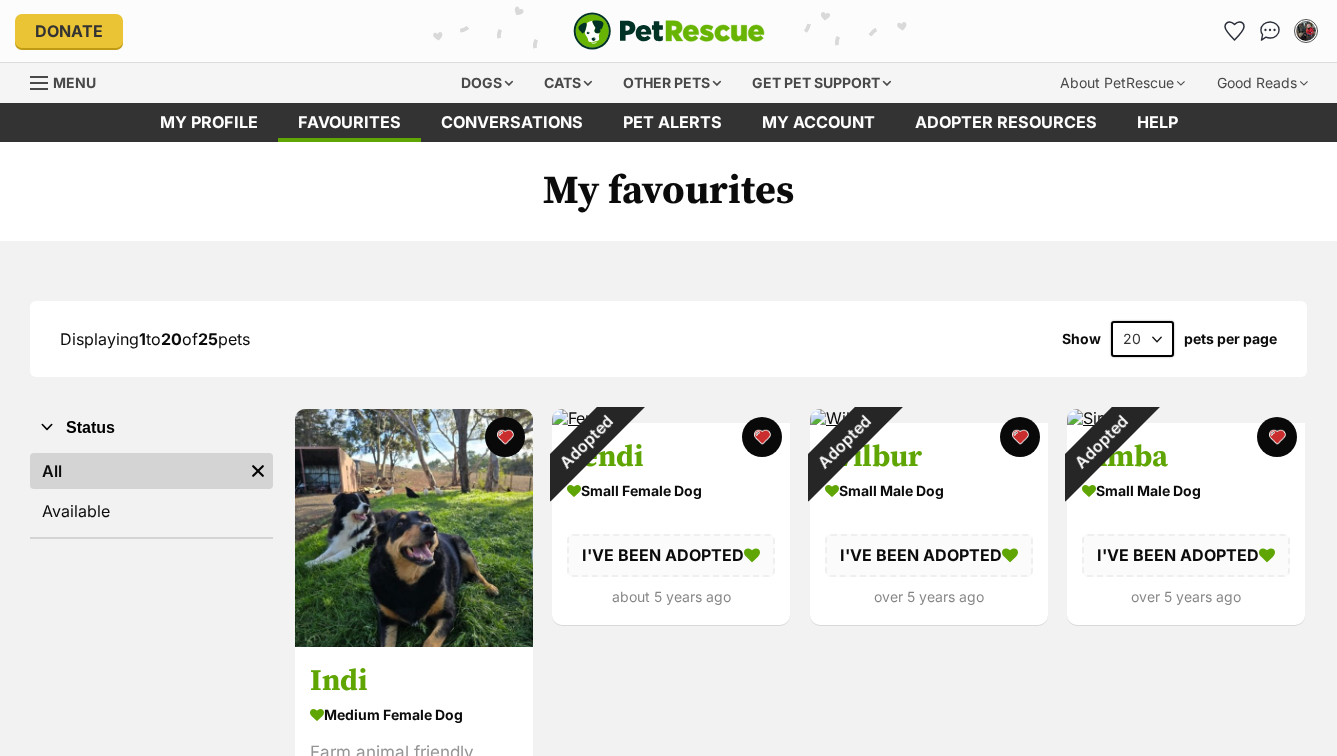 scroll, scrollTop: 0, scrollLeft: 0, axis: both 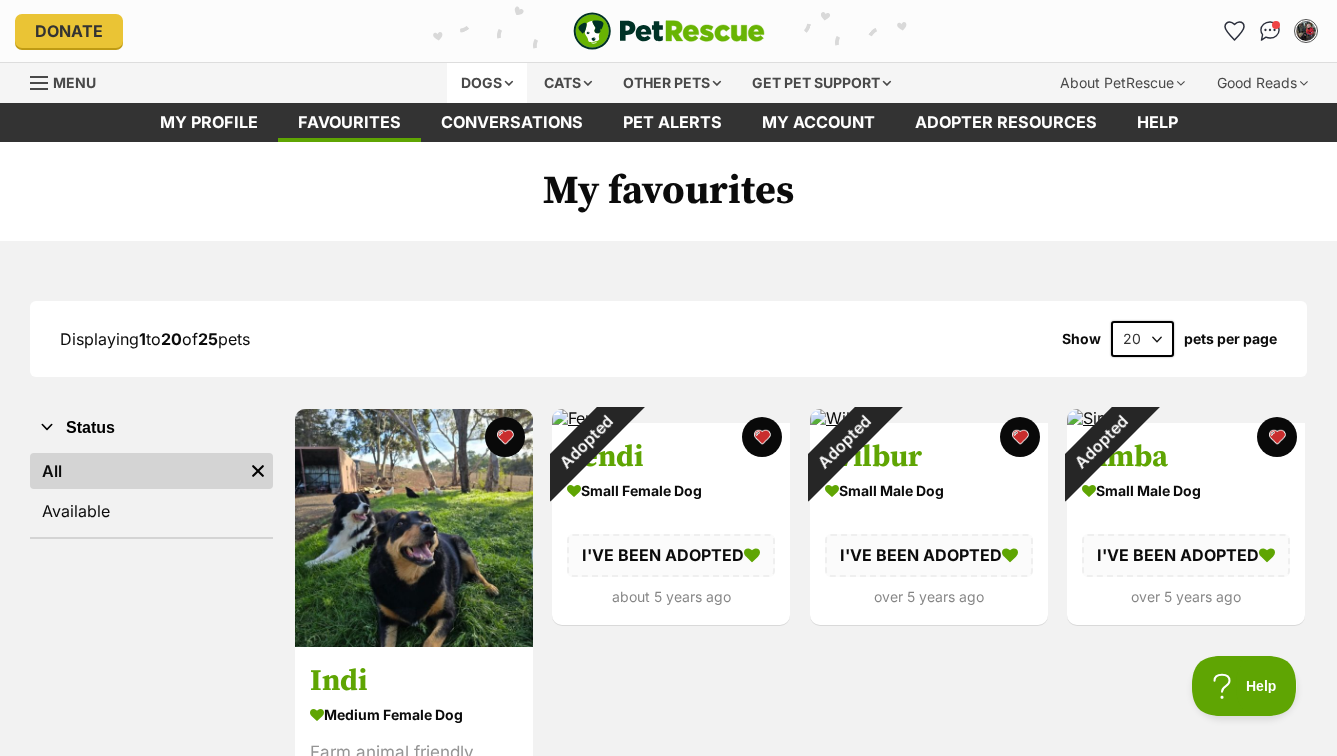 click on "Dogs" at bounding box center (487, 83) 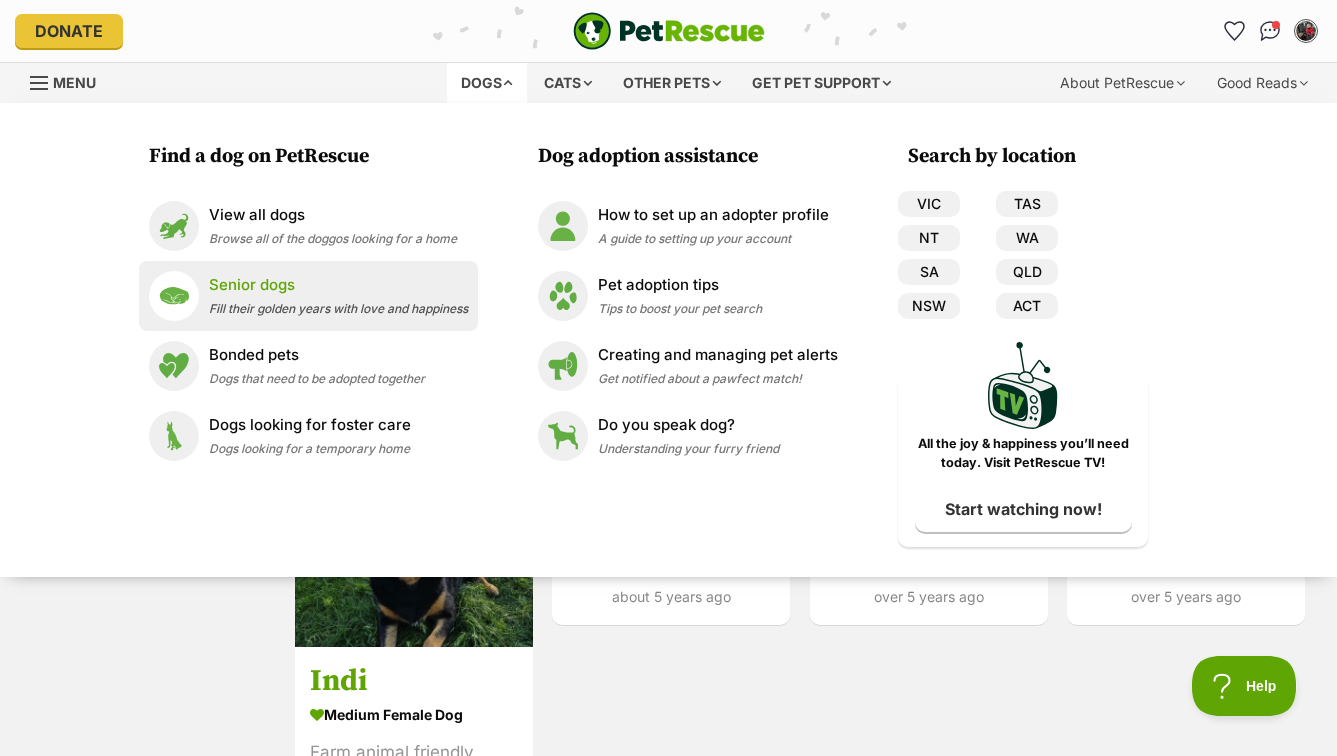 click on "Senior dogs" at bounding box center (338, 285) 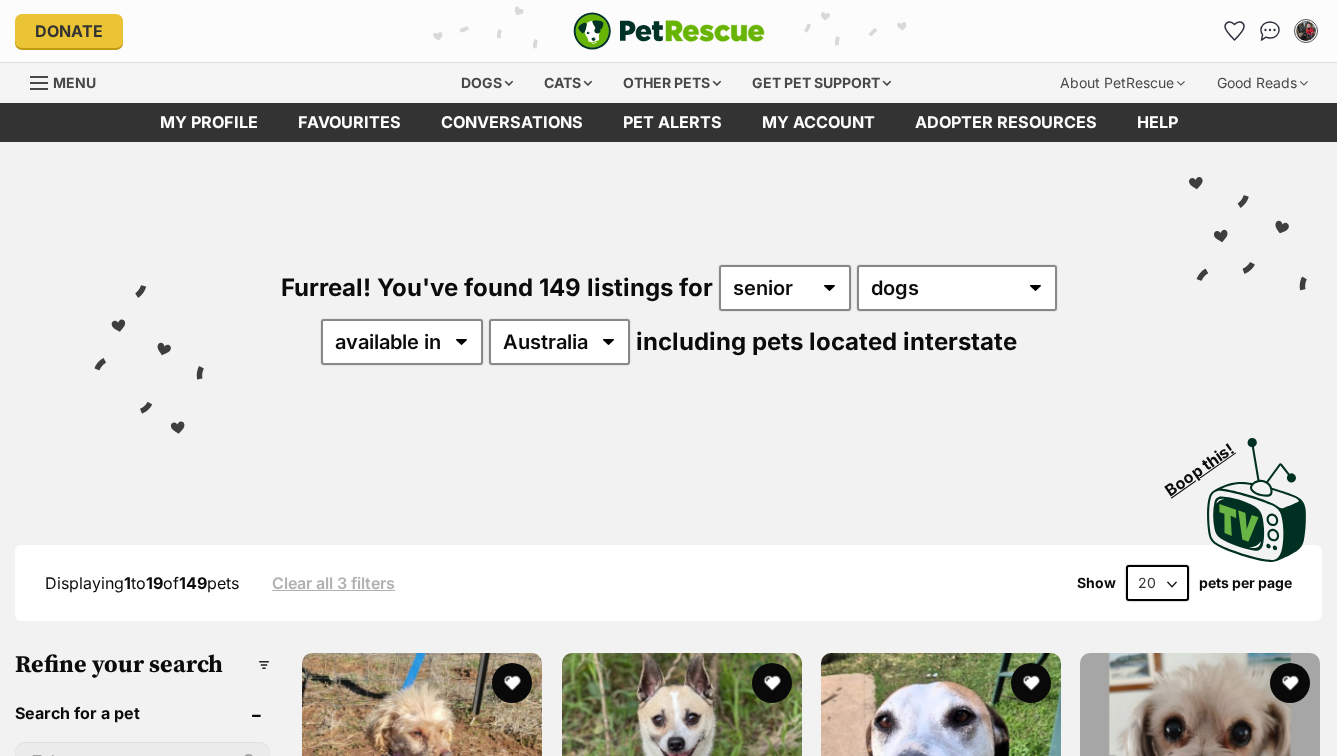 scroll, scrollTop: 0, scrollLeft: 0, axis: both 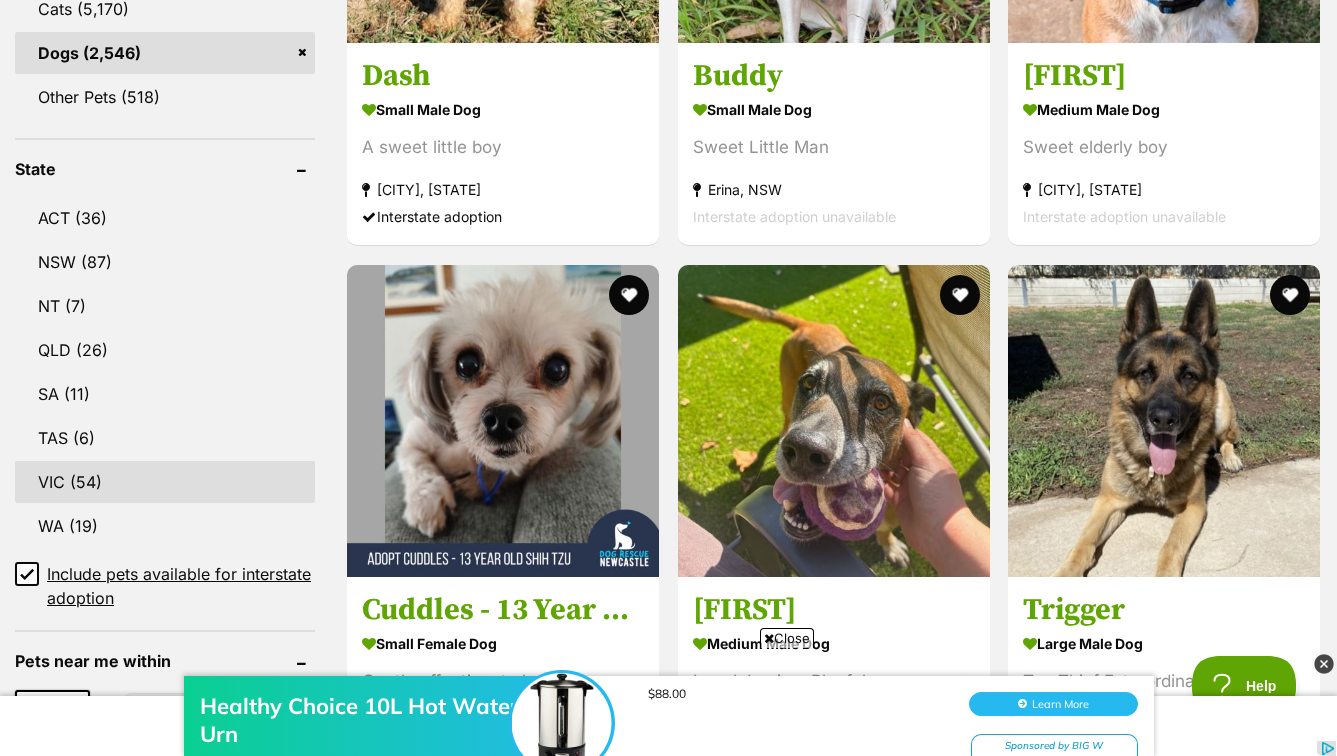 click on "VIC (54)" at bounding box center [165, 482] 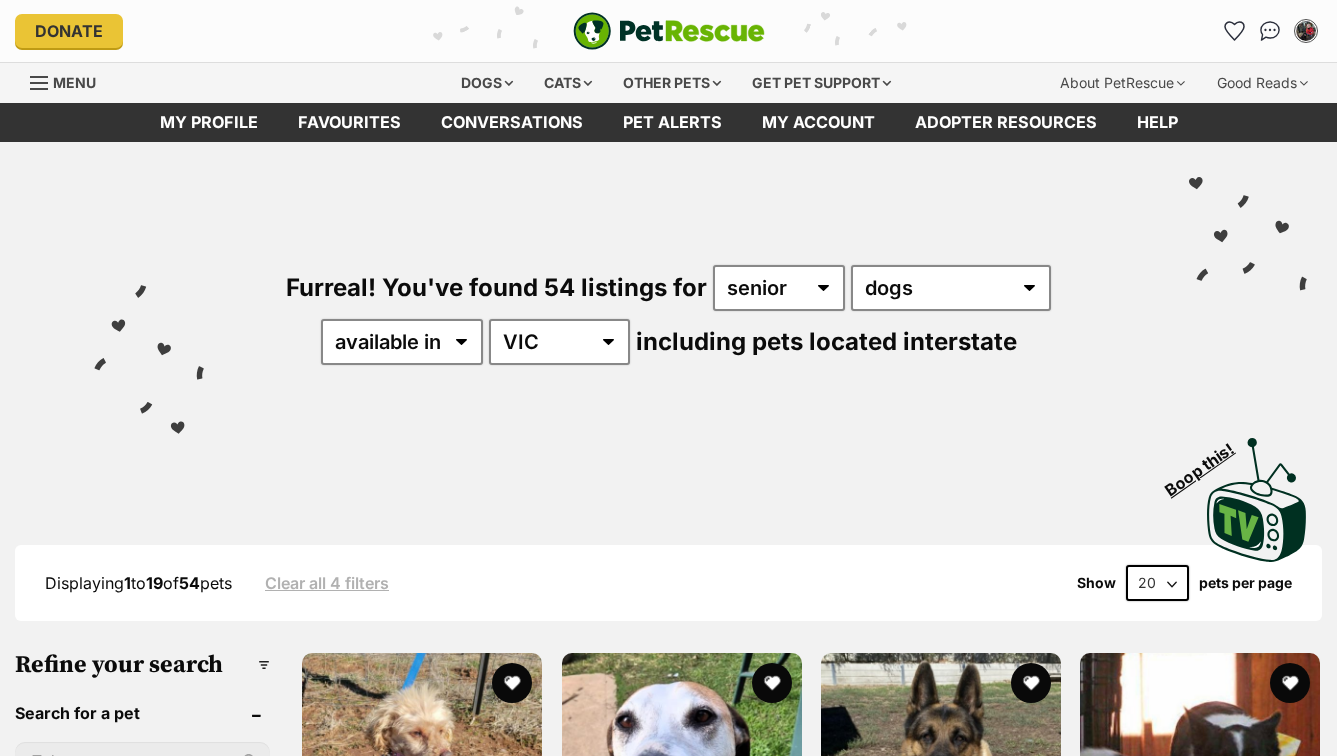 scroll, scrollTop: 0, scrollLeft: 0, axis: both 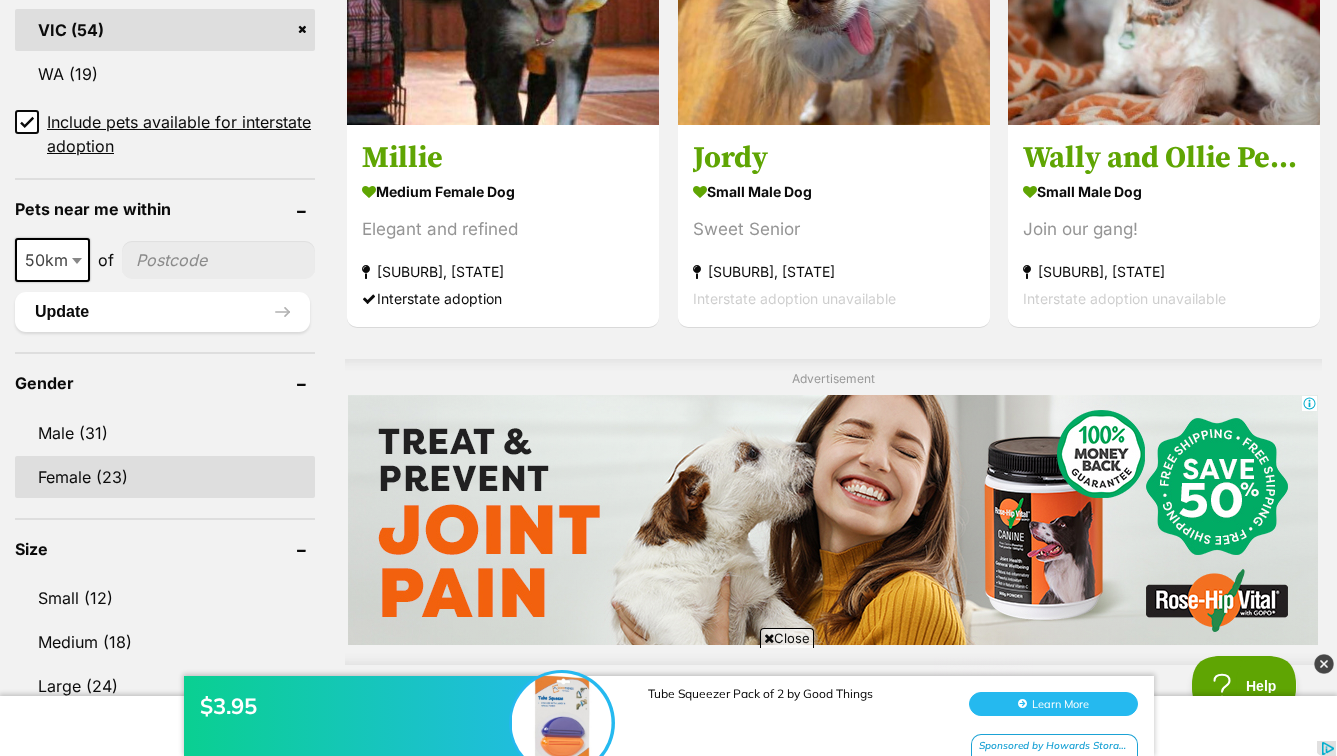 click on "Female (23)" at bounding box center (165, 477) 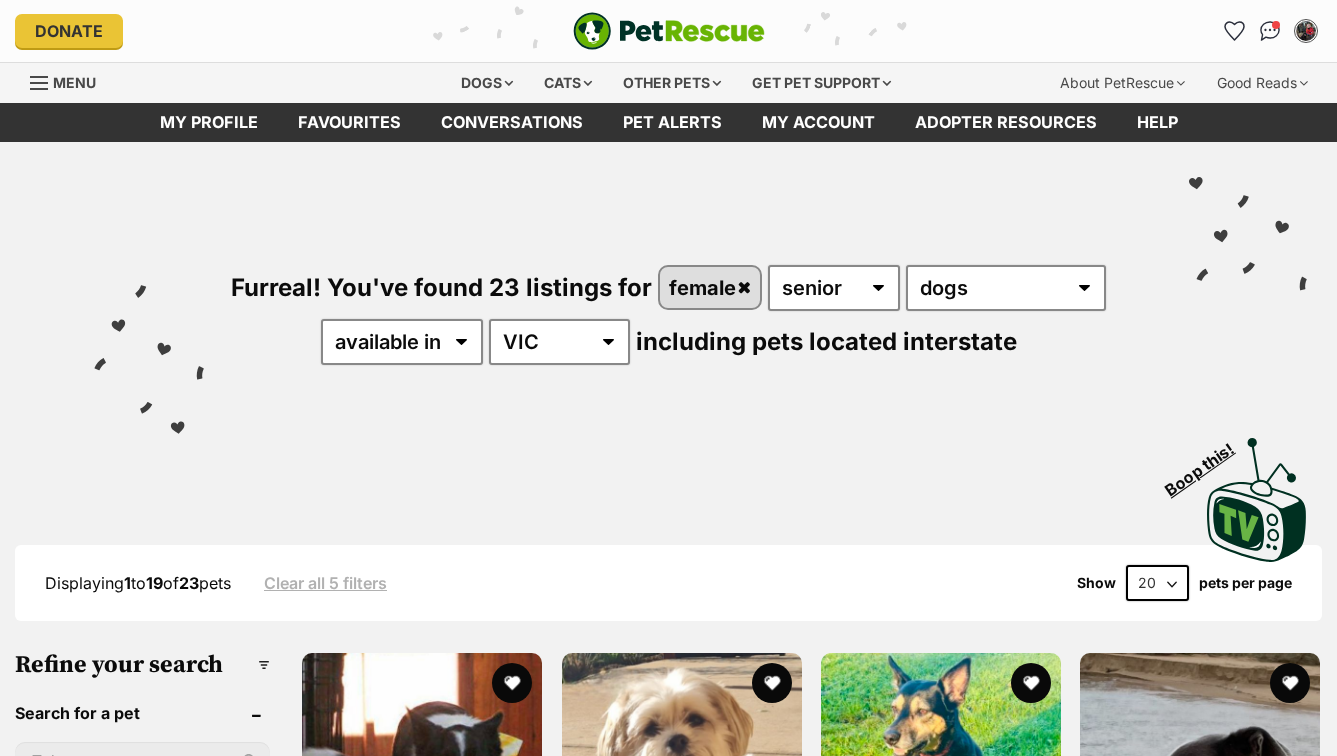 scroll, scrollTop: 0, scrollLeft: 0, axis: both 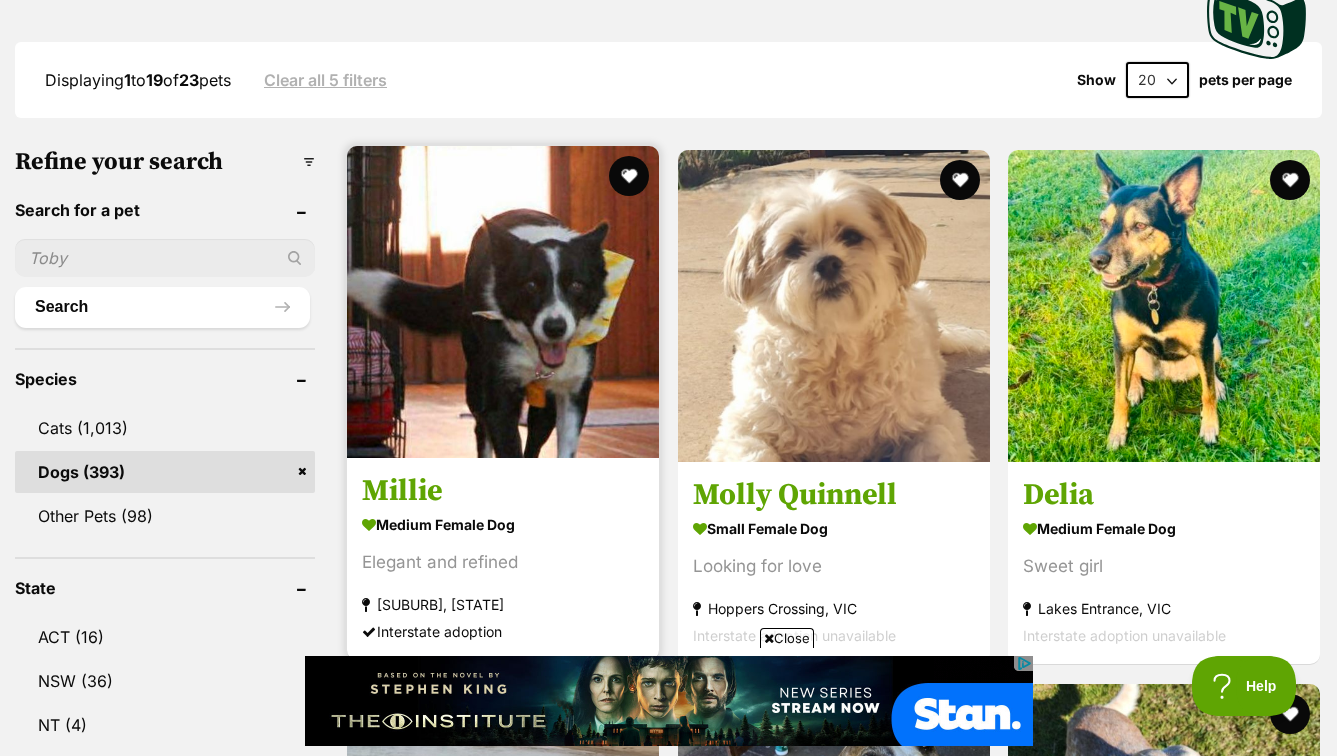 click at bounding box center [503, 302] 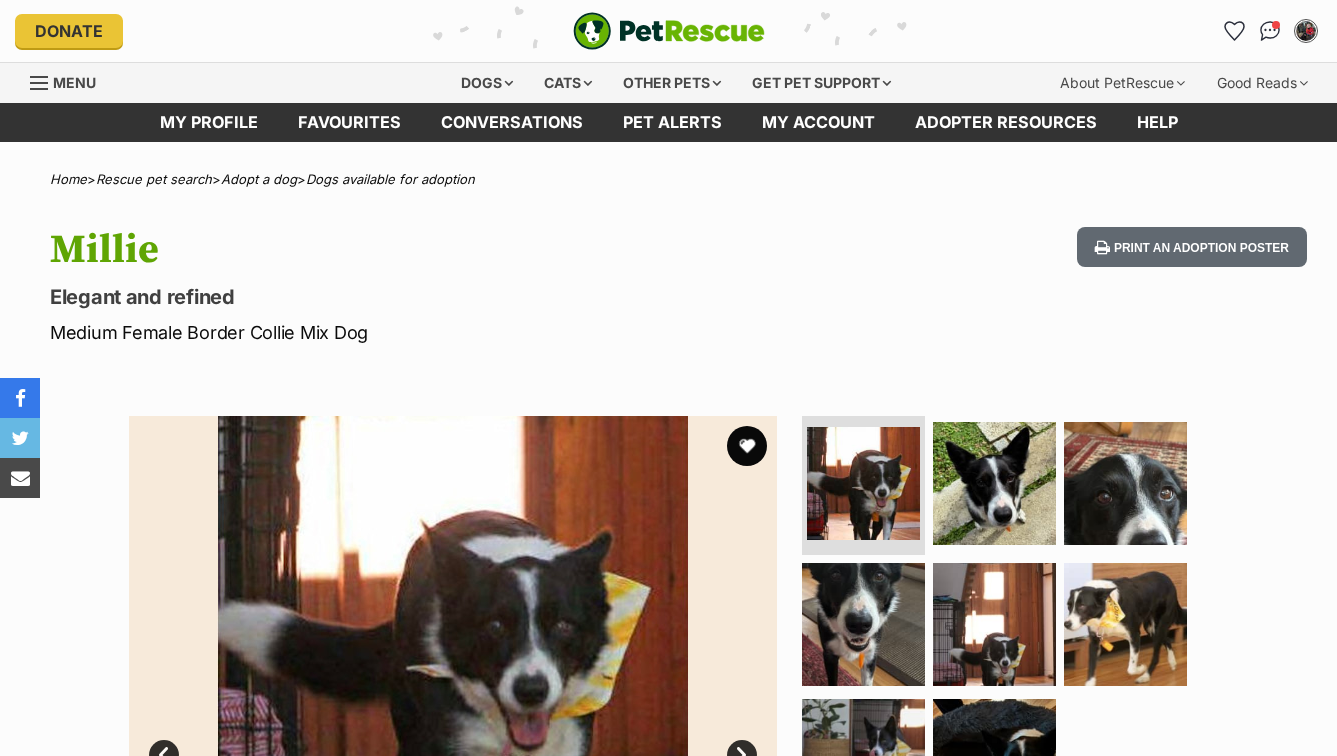 scroll, scrollTop: 0, scrollLeft: 0, axis: both 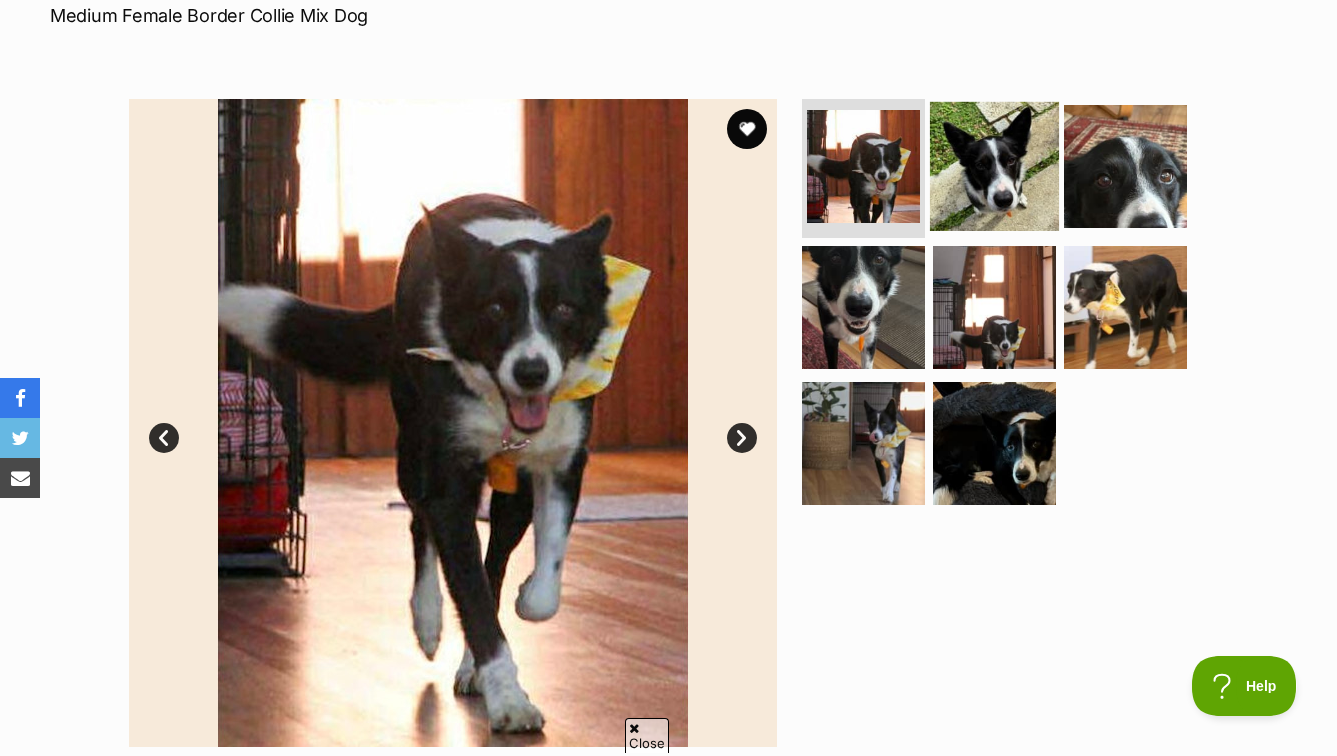 click at bounding box center (994, 165) 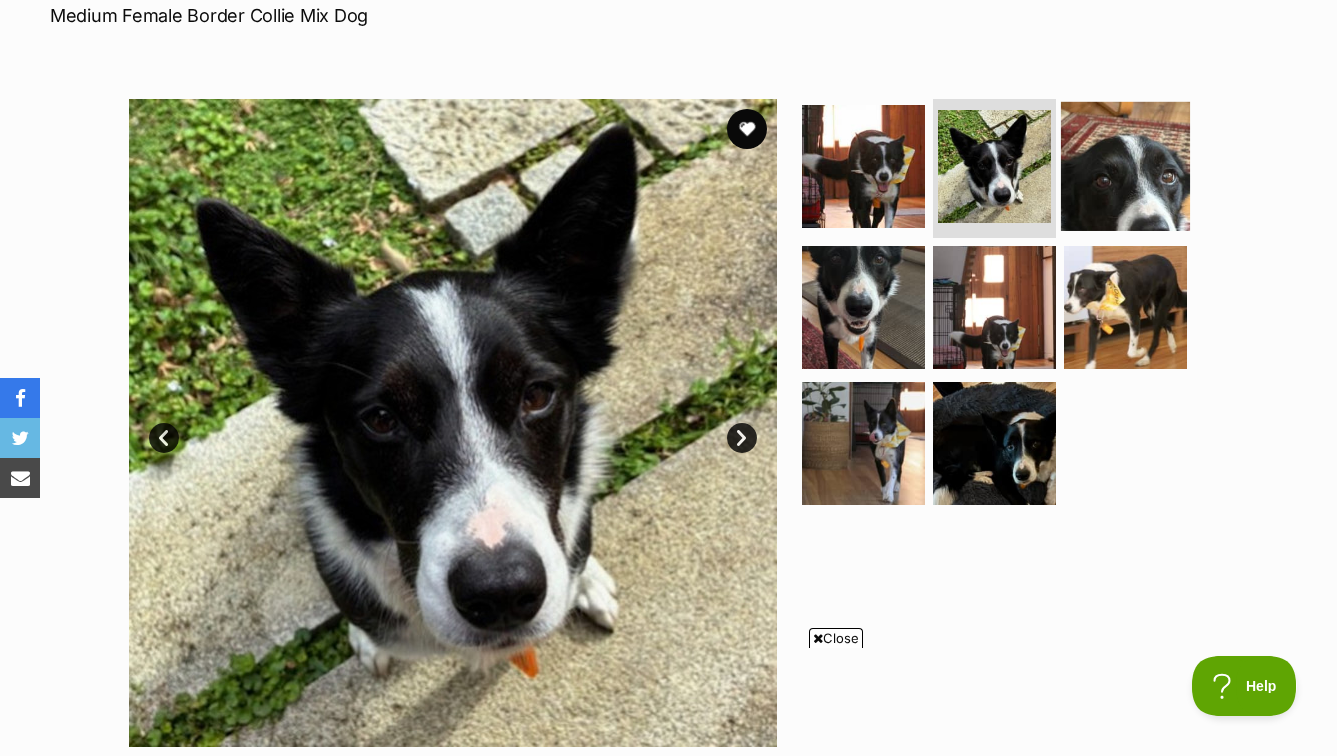 click at bounding box center (1125, 165) 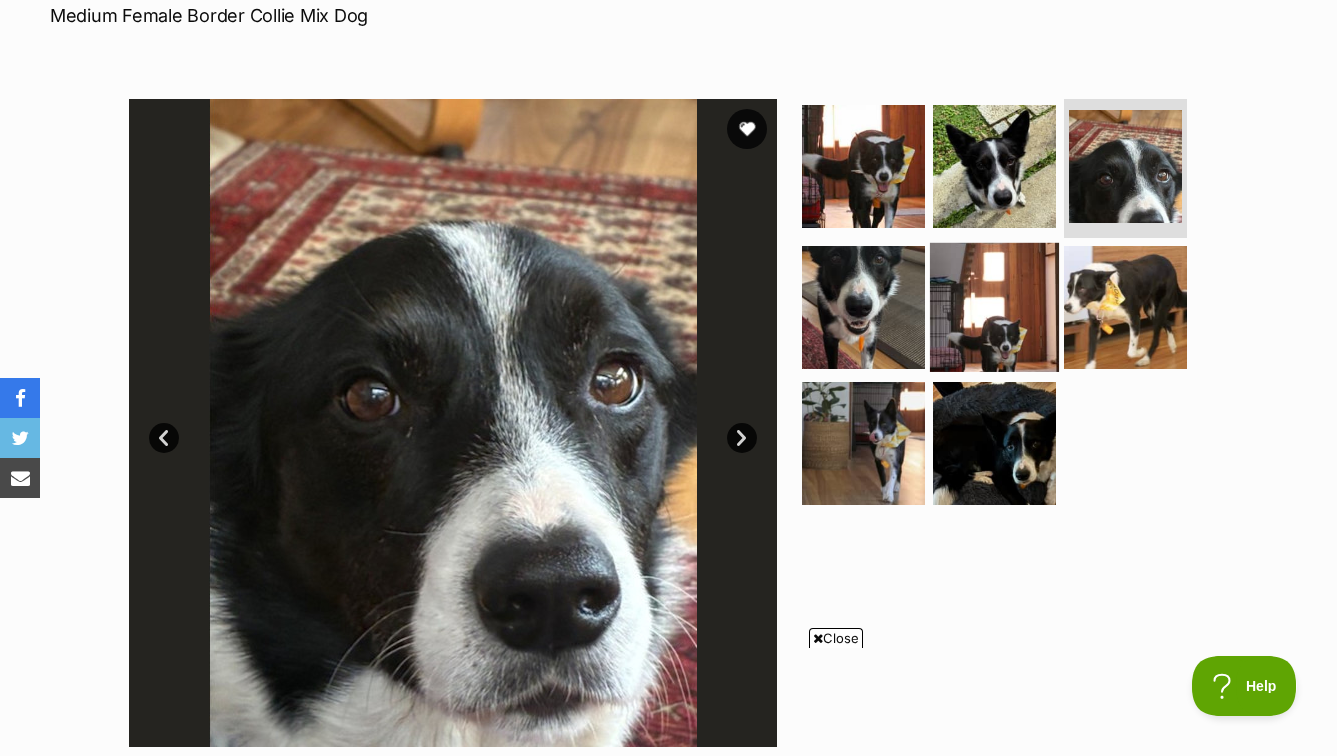 click at bounding box center (994, 307) 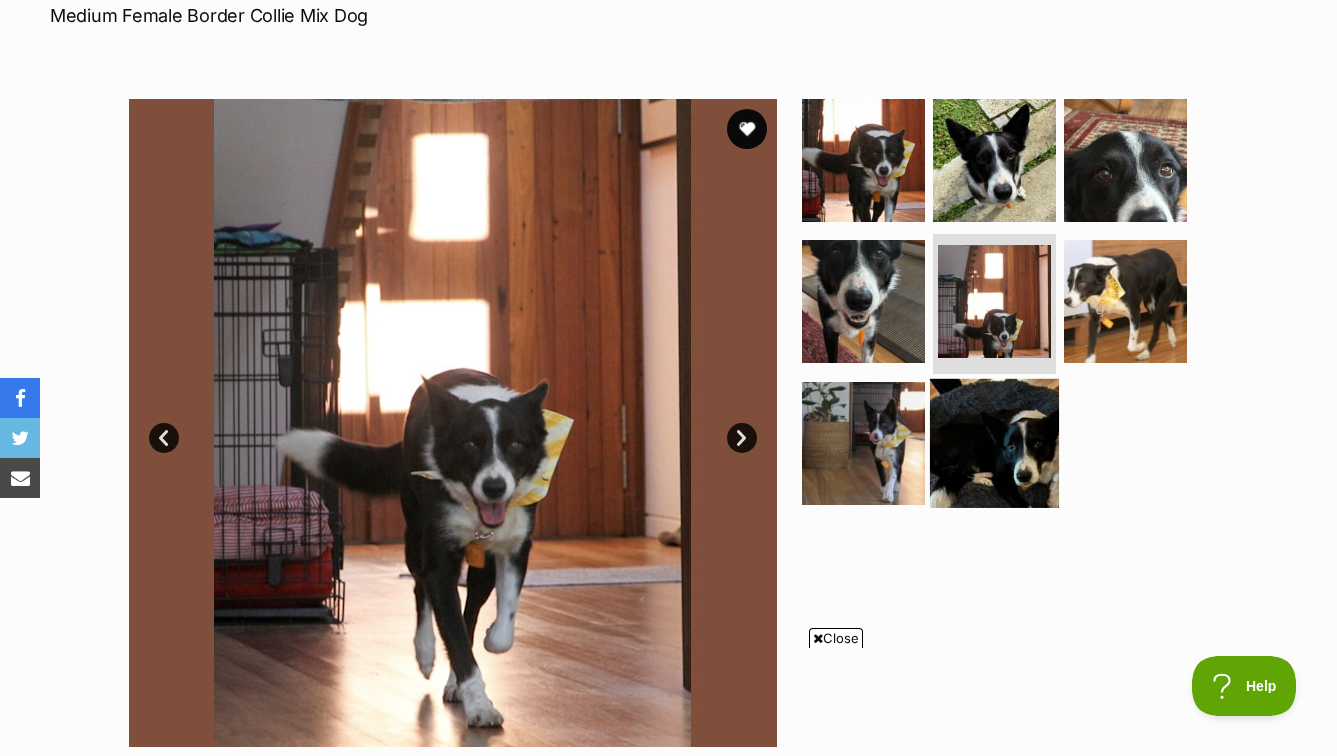 click at bounding box center (994, 443) 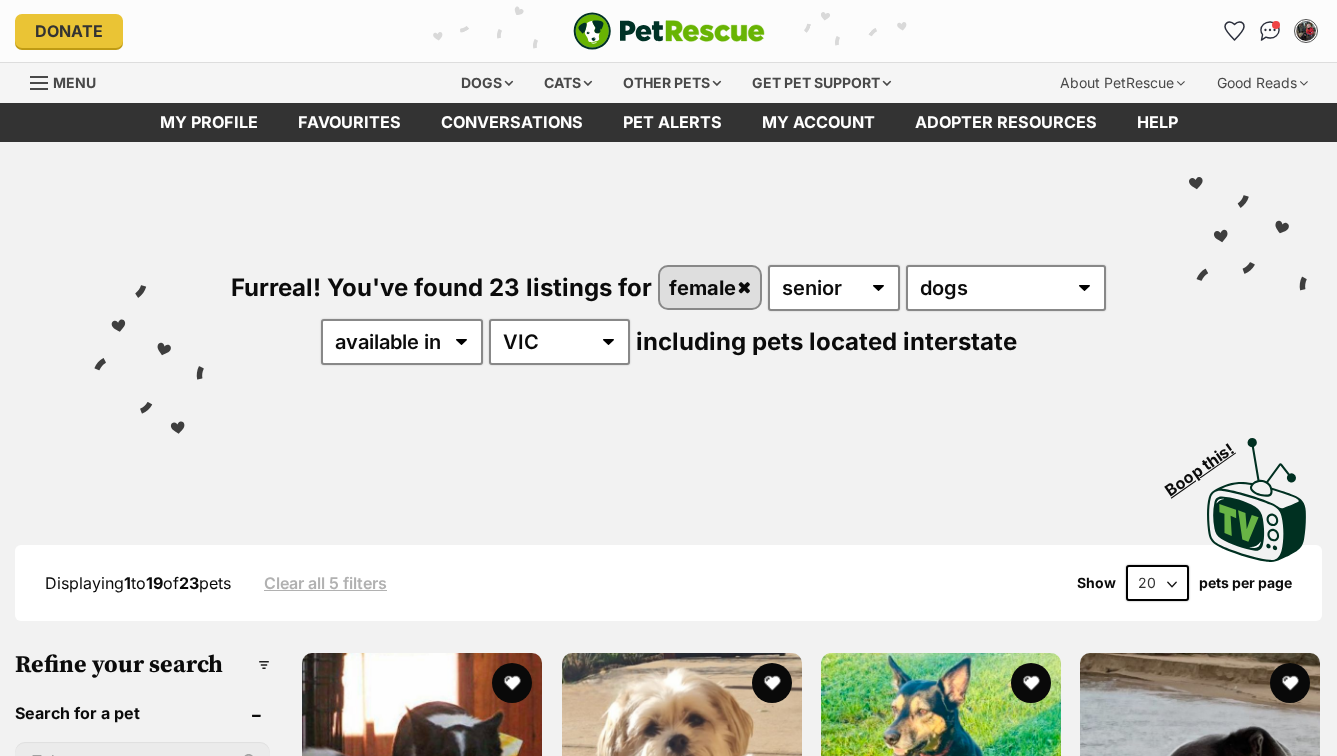 scroll, scrollTop: 503, scrollLeft: 0, axis: vertical 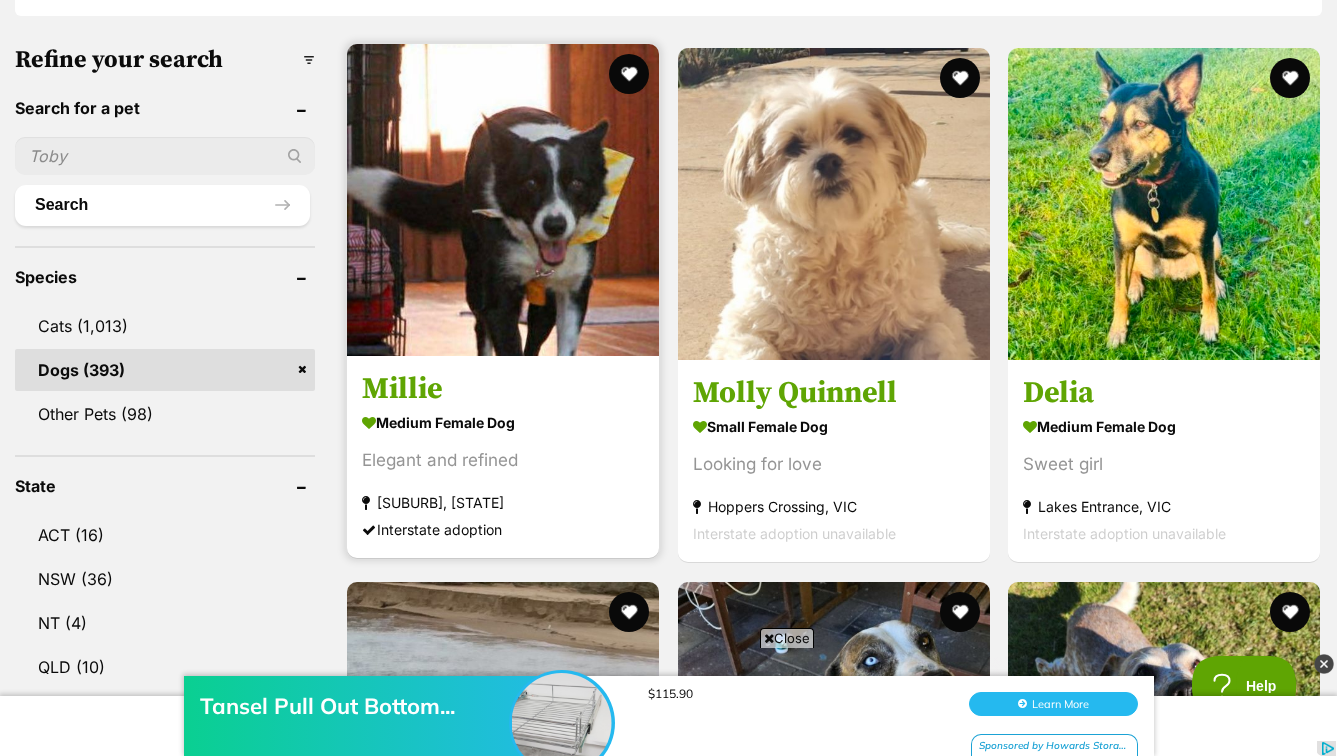 click at bounding box center (503, 200) 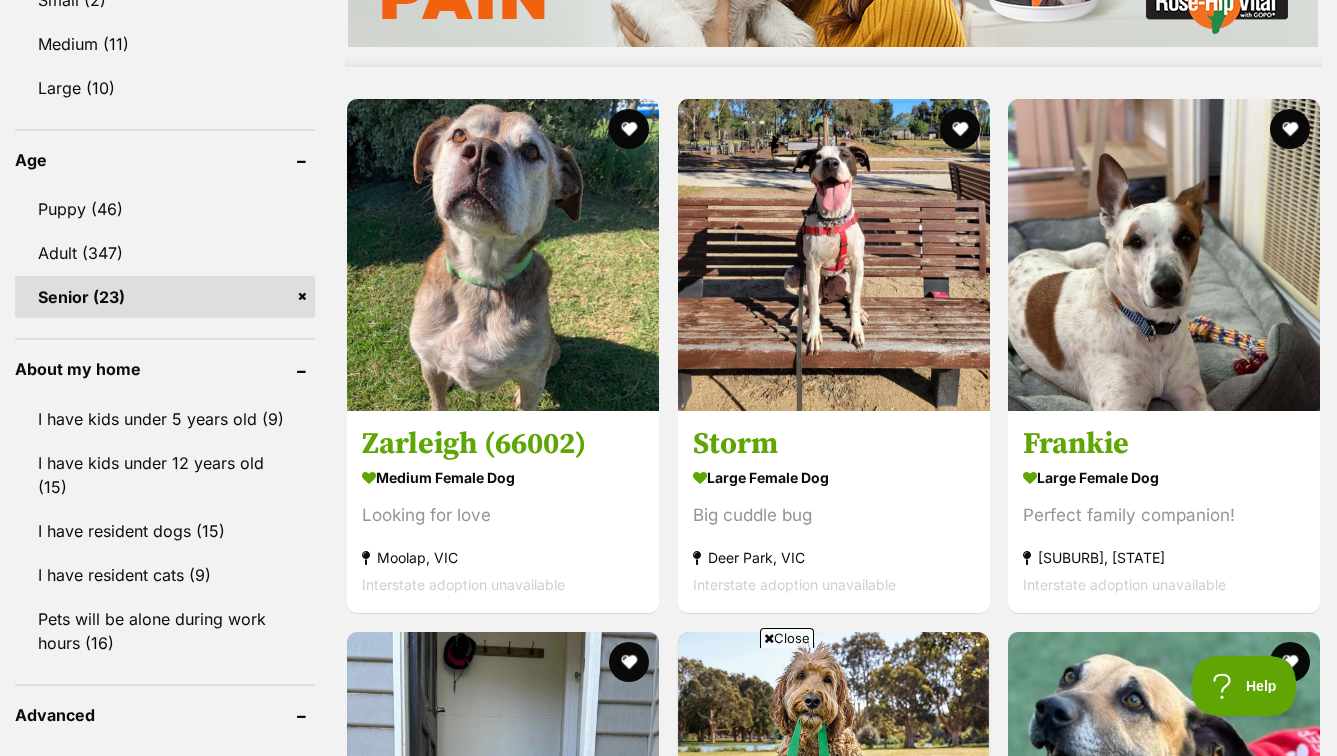 scroll, scrollTop: 0, scrollLeft: 0, axis: both 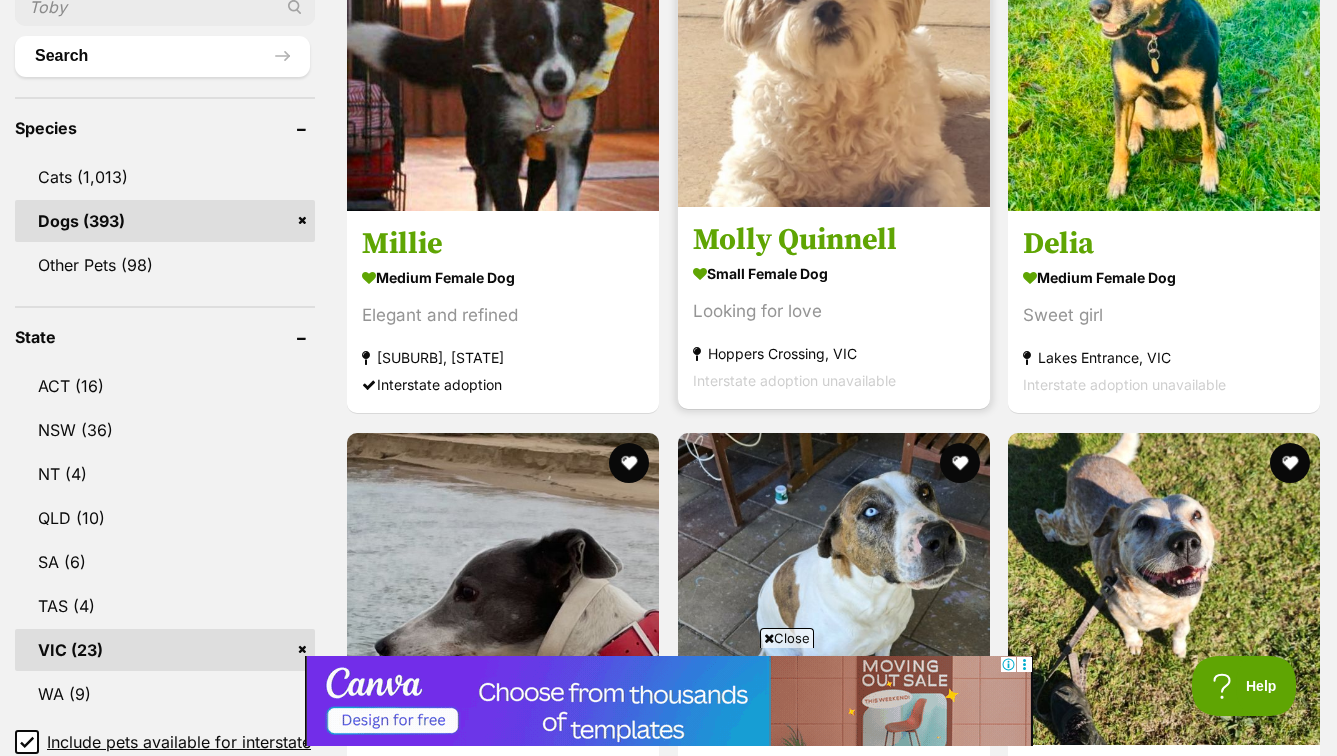 click at bounding box center (834, 51) 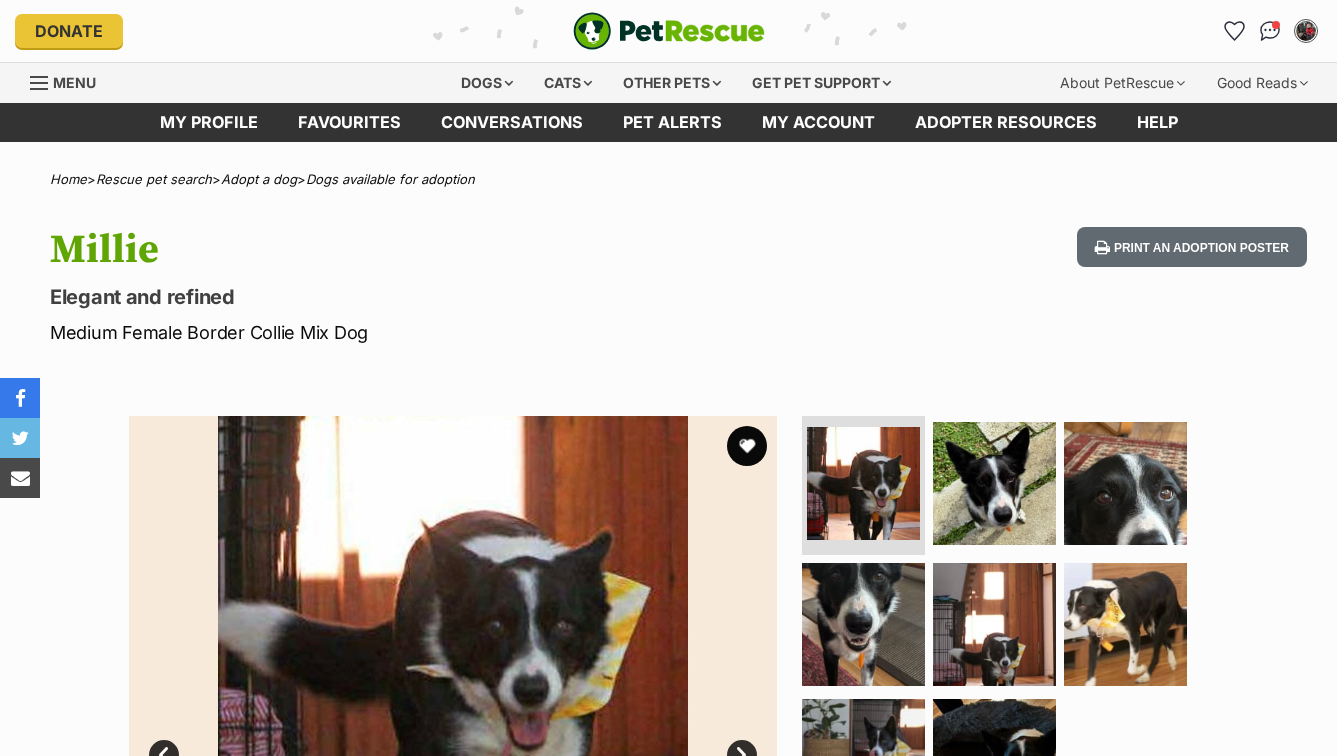 scroll, scrollTop: 413, scrollLeft: 0, axis: vertical 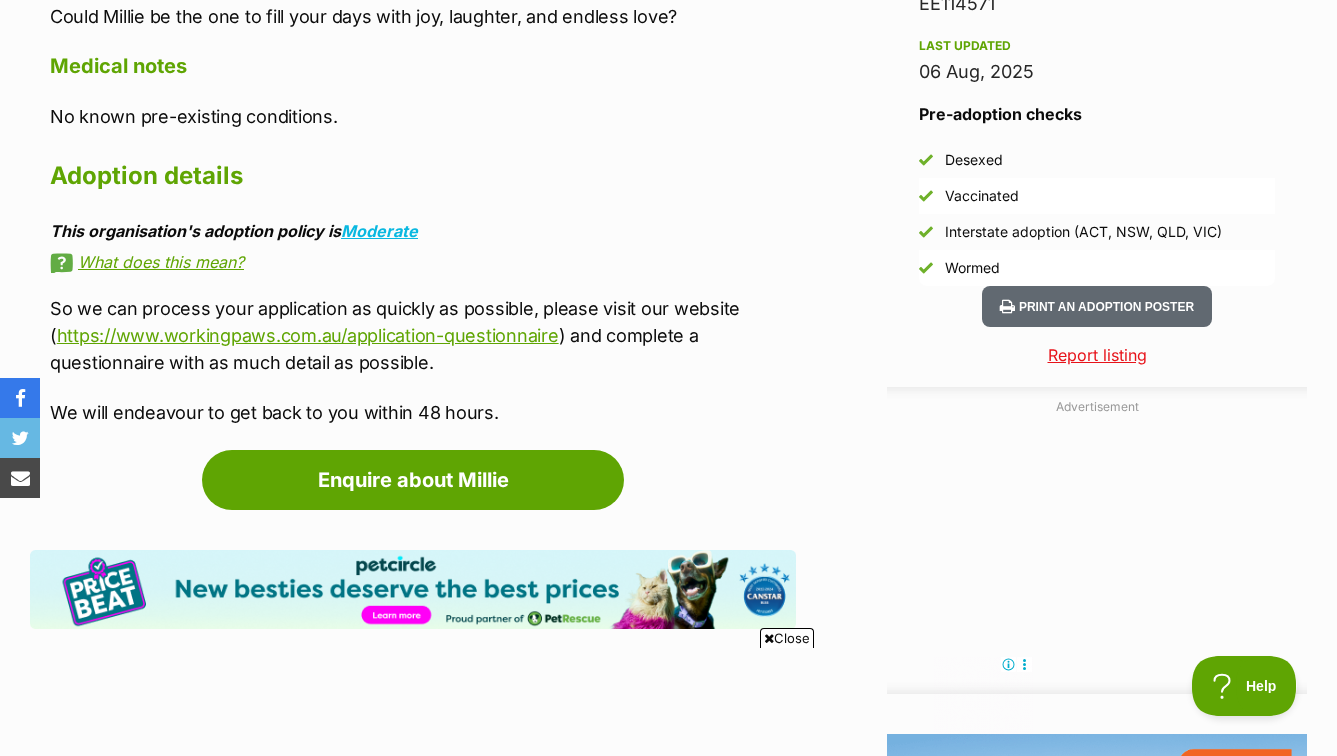 click on "So we can process your application as quickly as possible, please visit our website ( https://www.workingpaws.com.au/application-questionnaire ) and complete a questionnaire with as much detail as possible." at bounding box center [423, 335] 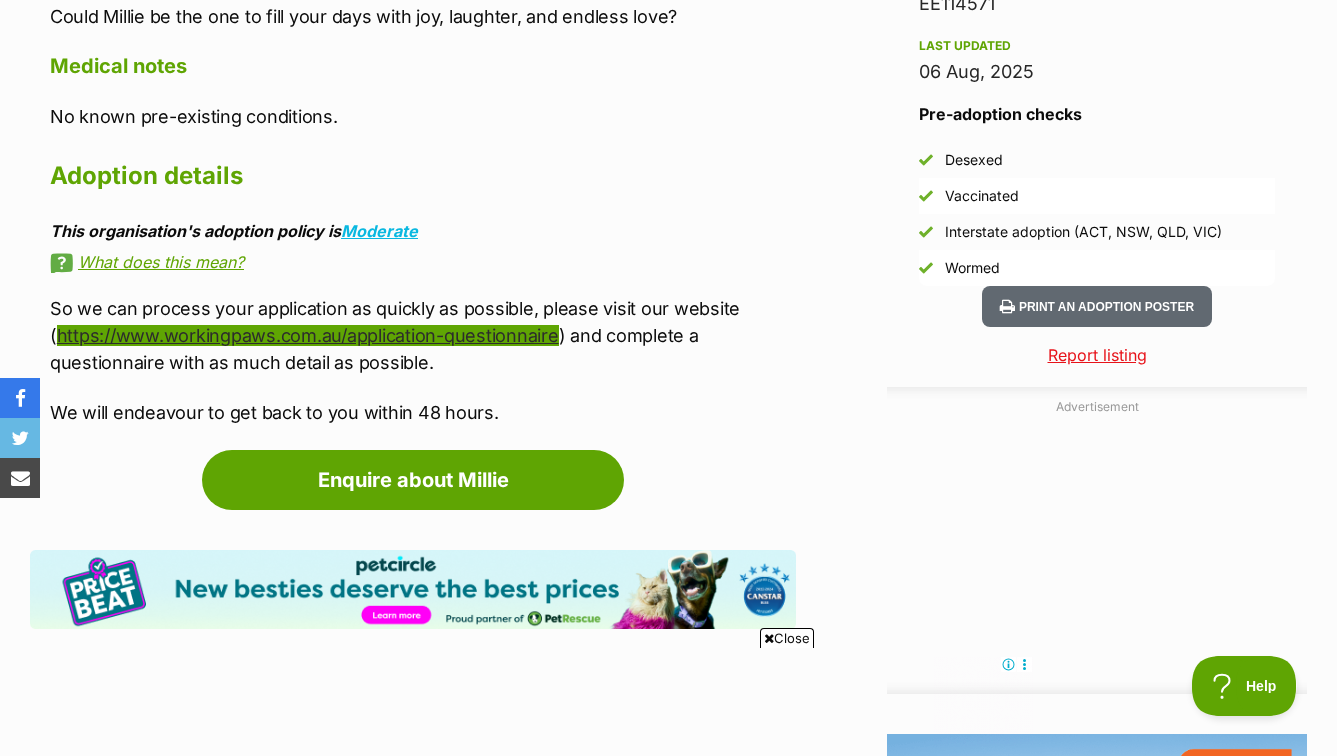 click on "https://www.workingpaws.com.au/application-questionnaire" at bounding box center [308, 335] 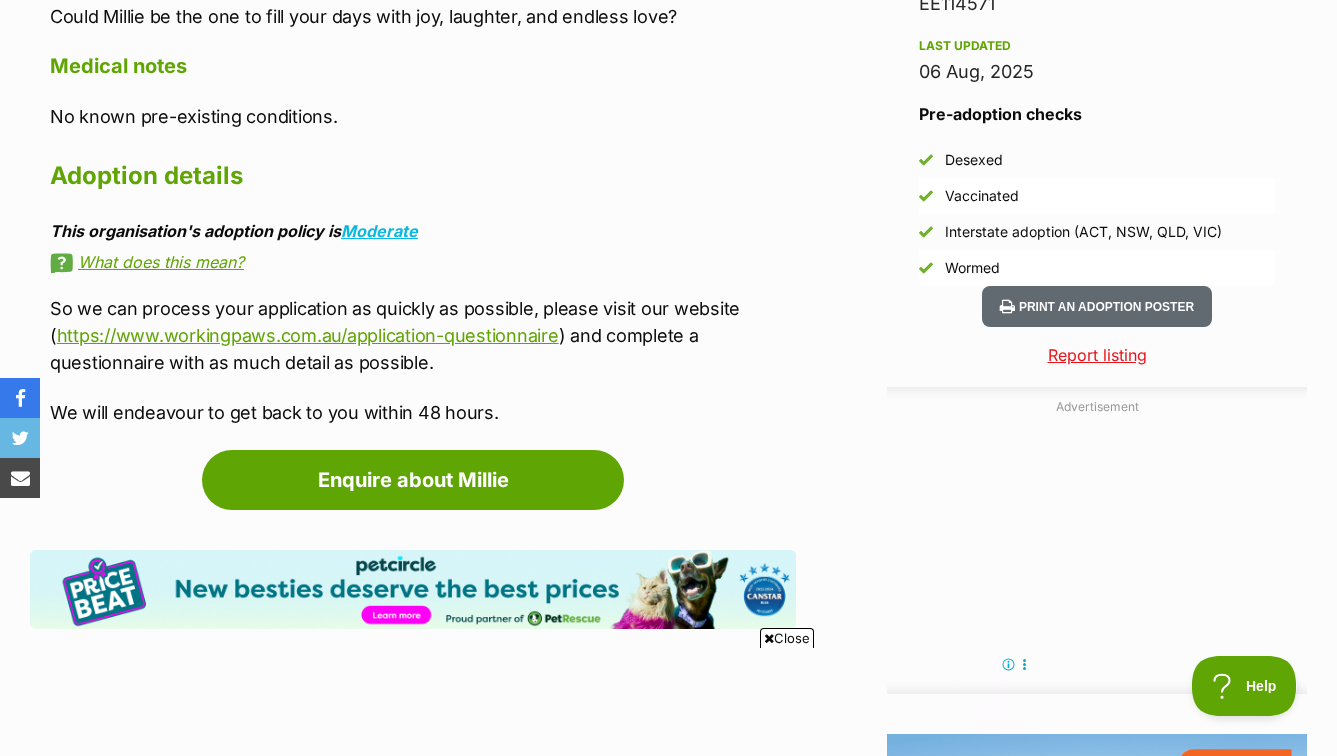 scroll, scrollTop: 0, scrollLeft: 0, axis: both 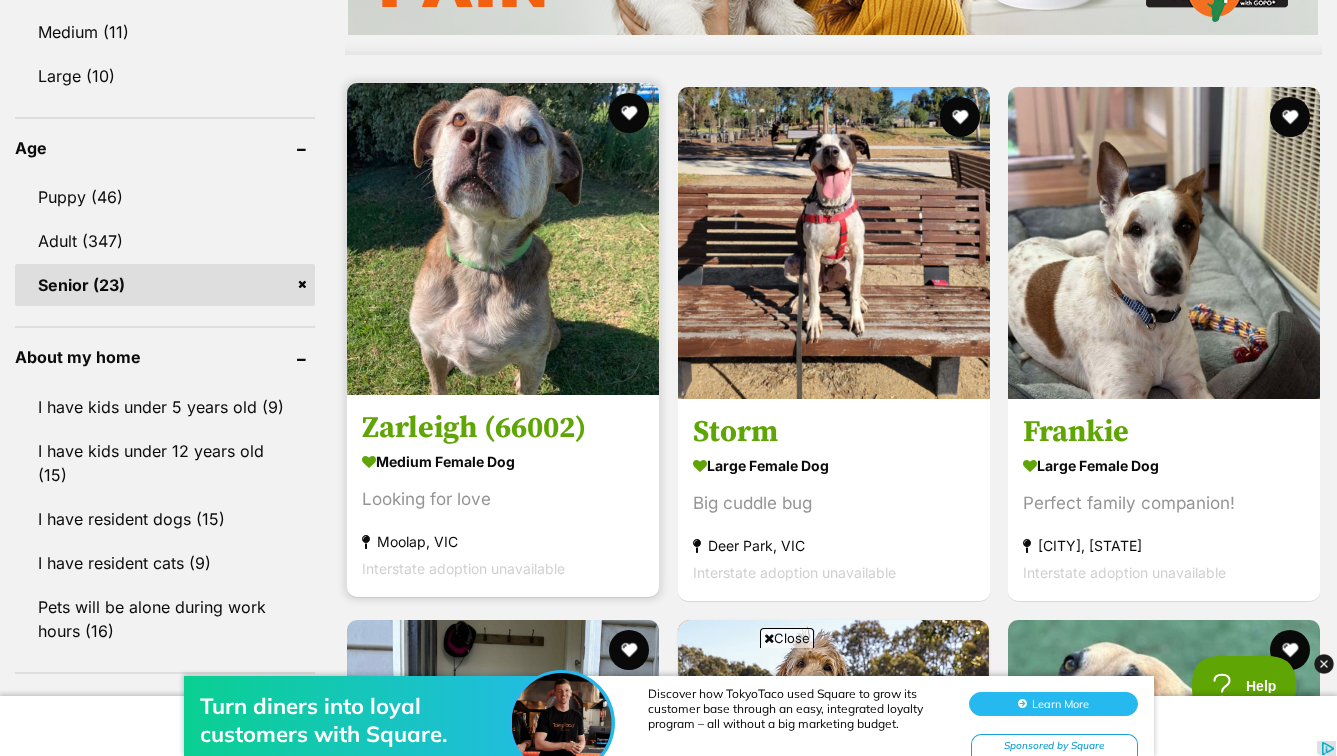 click at bounding box center [503, 239] 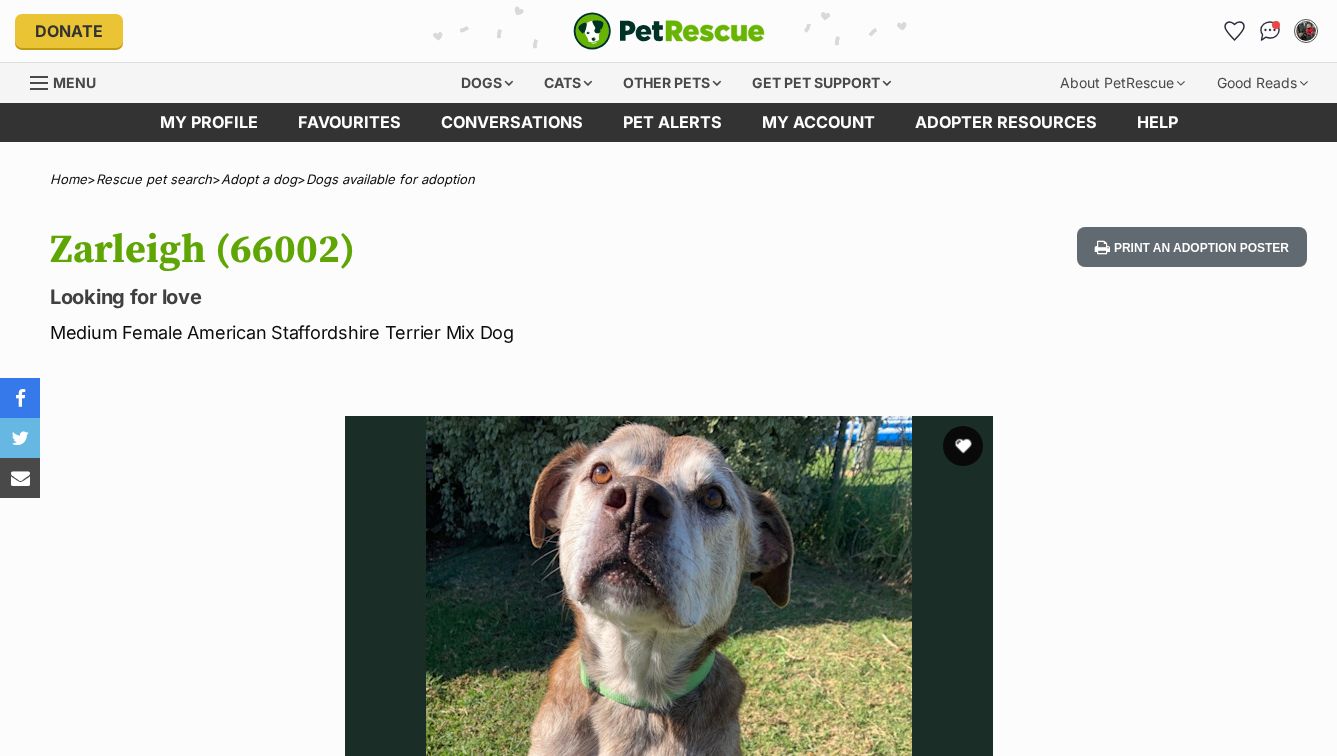 scroll, scrollTop: 0, scrollLeft: 0, axis: both 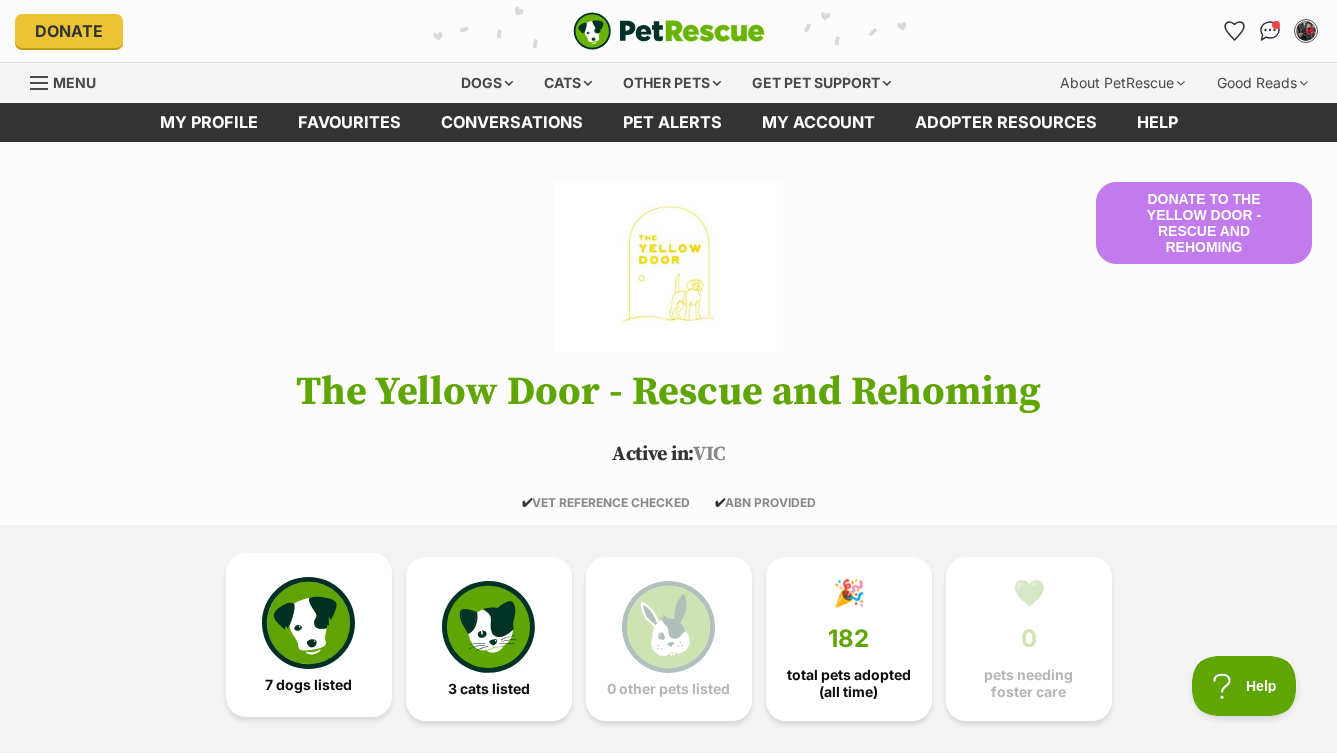 click at bounding box center [308, 623] 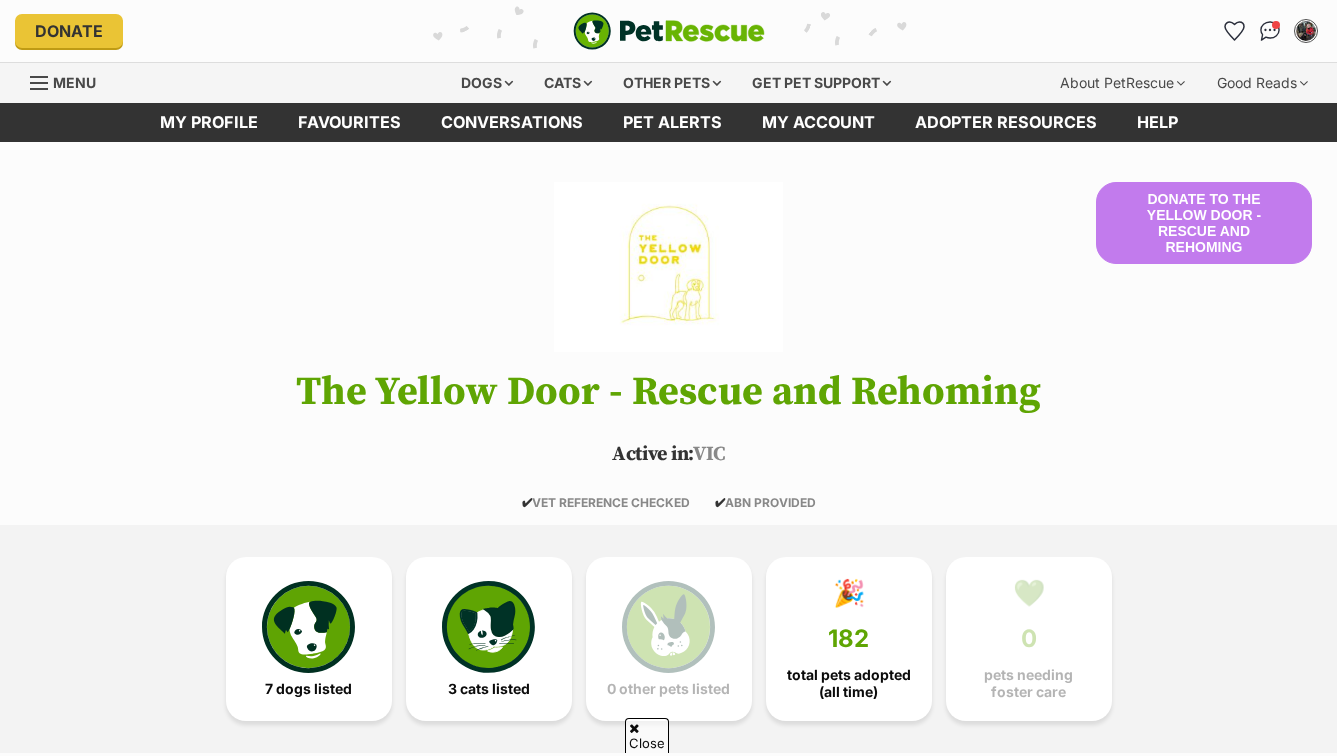 scroll, scrollTop: 849, scrollLeft: 0, axis: vertical 